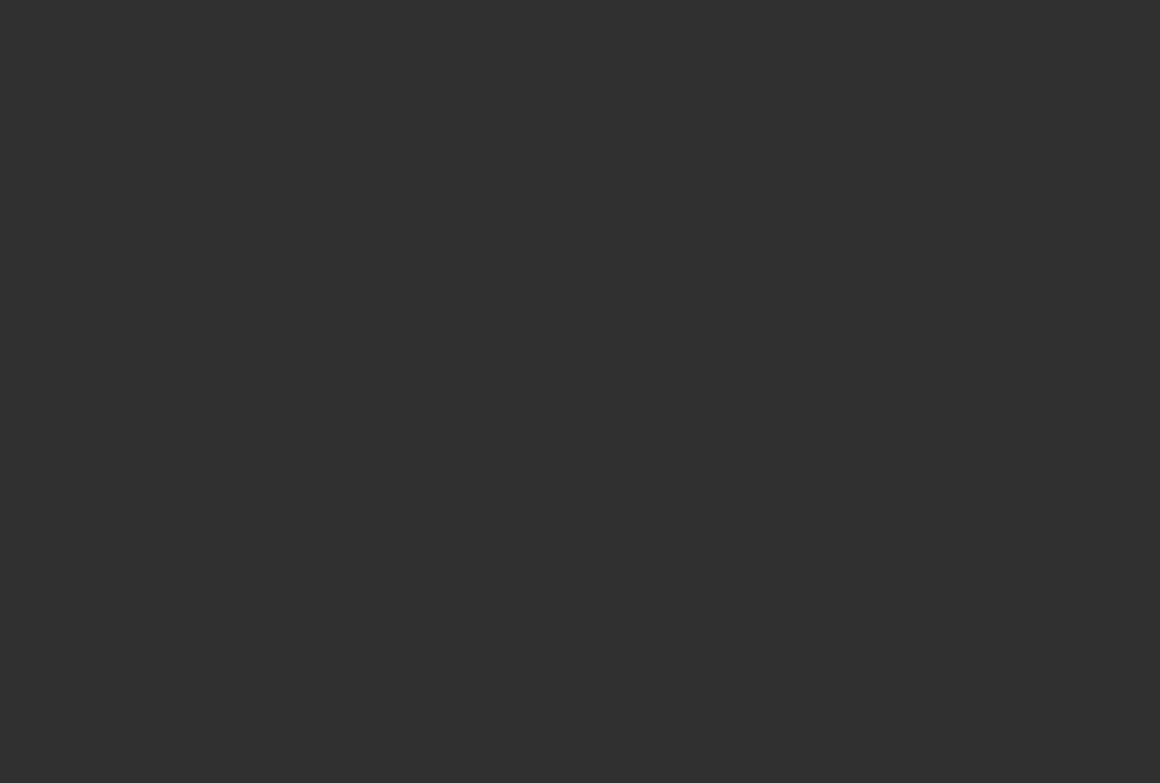scroll, scrollTop: 0, scrollLeft: 0, axis: both 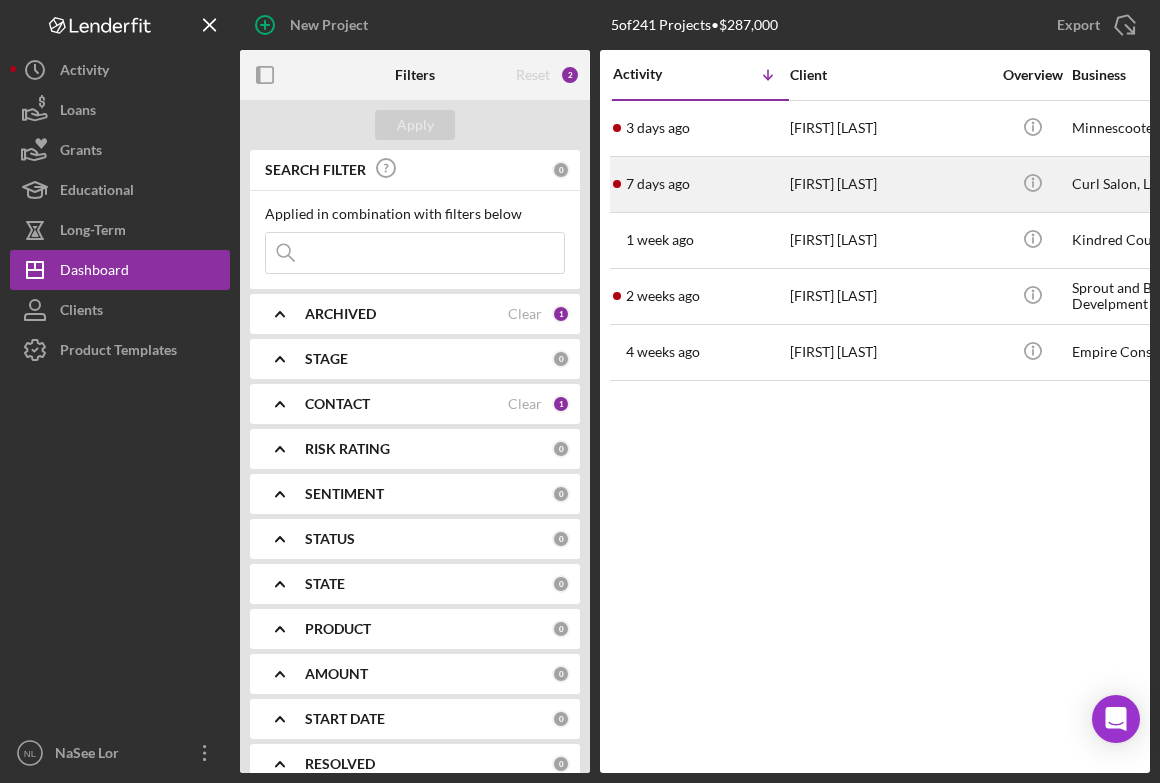 click on "[FIRST]  [LAST]" at bounding box center (890, 184) 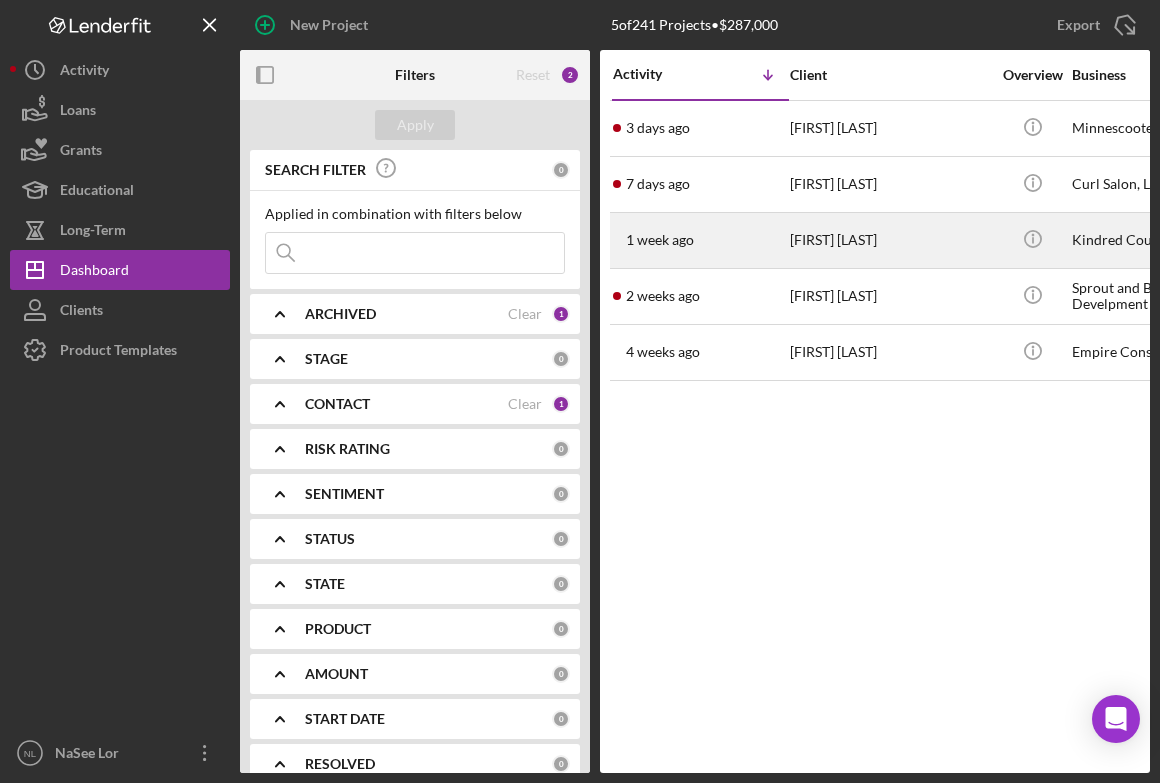 click on "[FIRST] [LAST]" at bounding box center (890, 240) 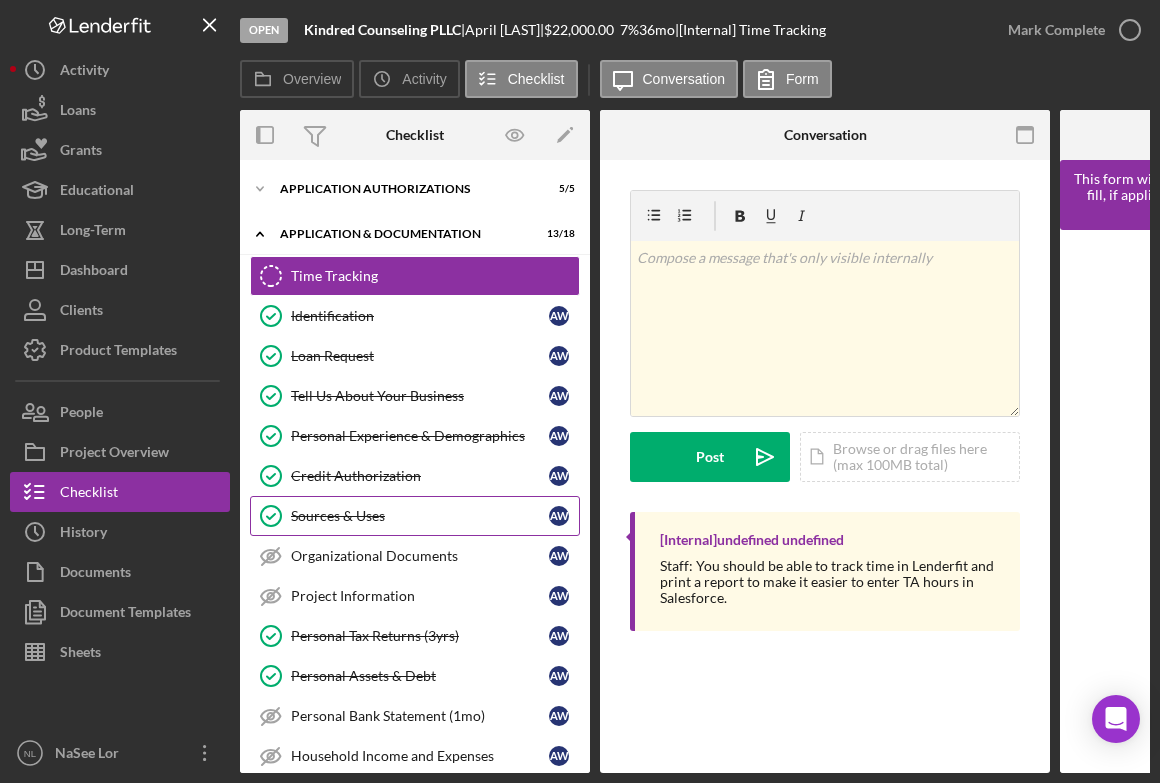 click on "Sources & Uses" at bounding box center [420, 516] 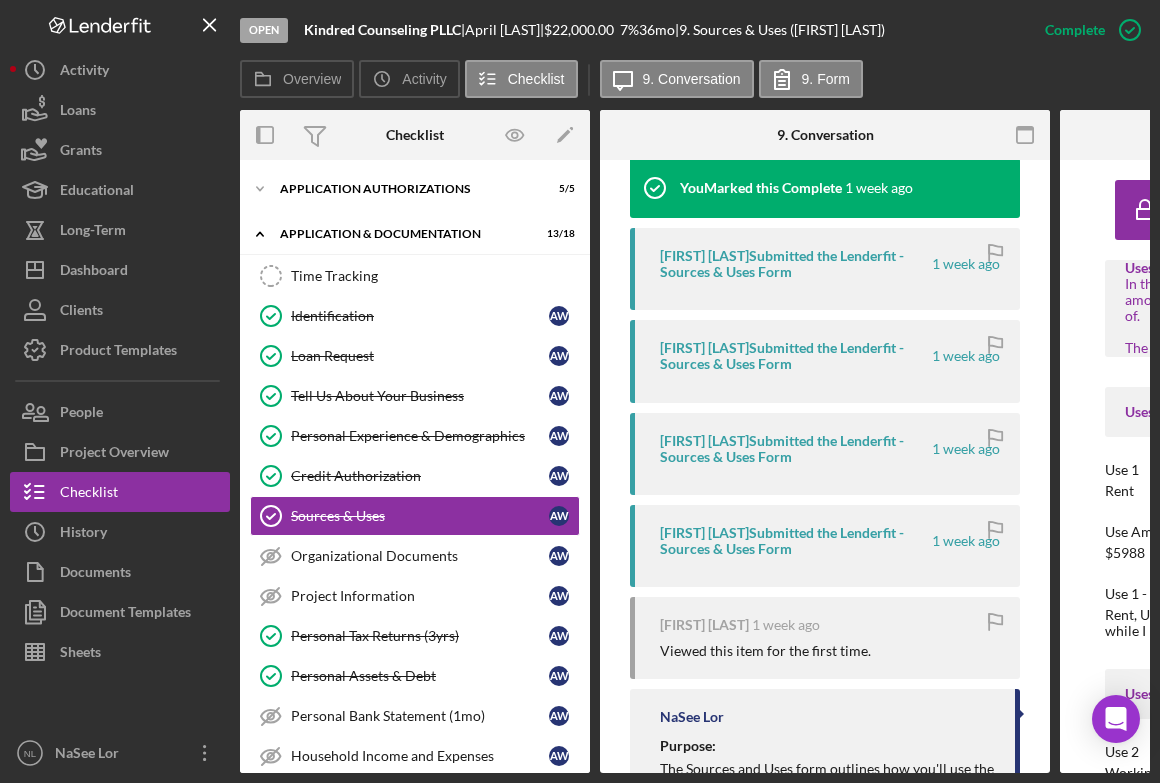 scroll, scrollTop: 700, scrollLeft: 0, axis: vertical 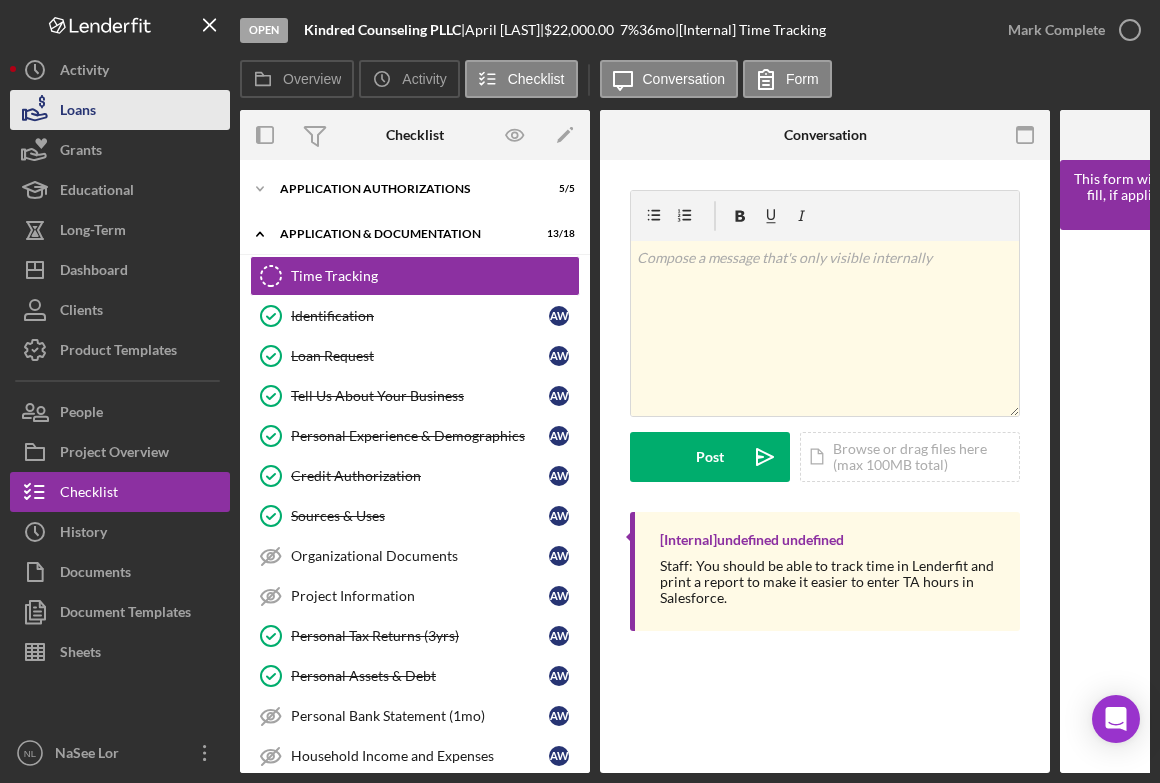 click on "Loans" at bounding box center (120, 110) 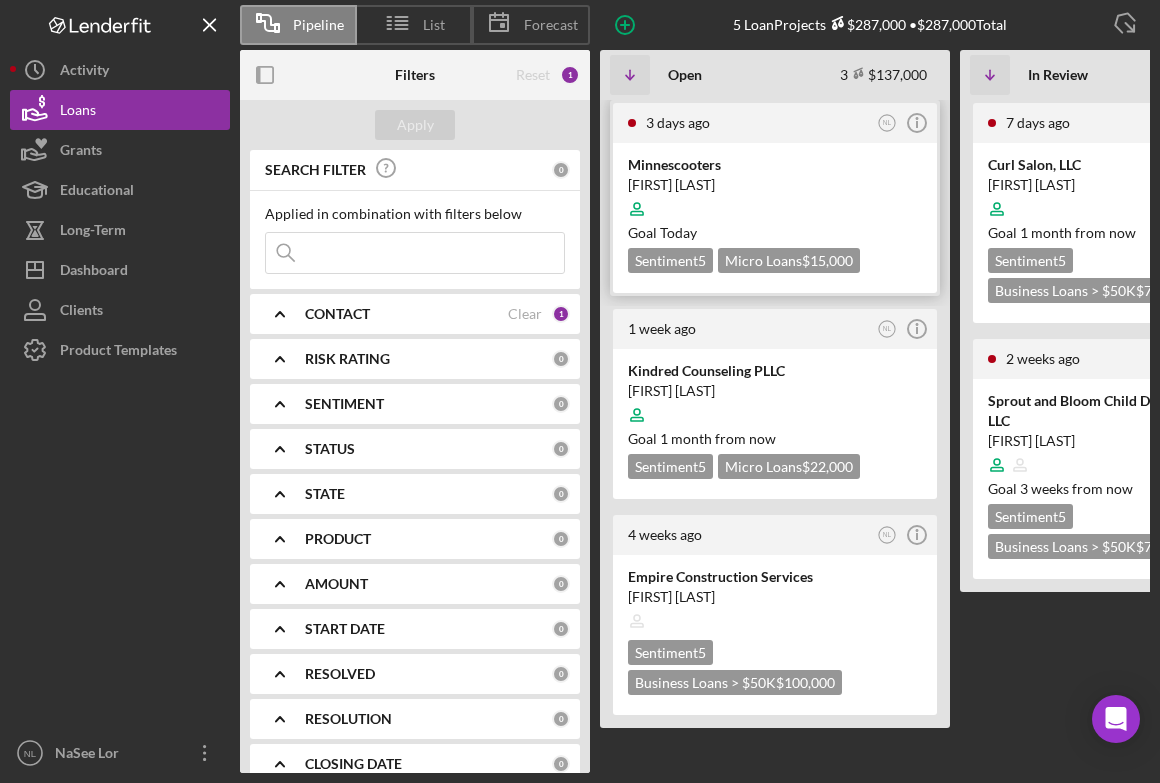 click at bounding box center [775, 209] 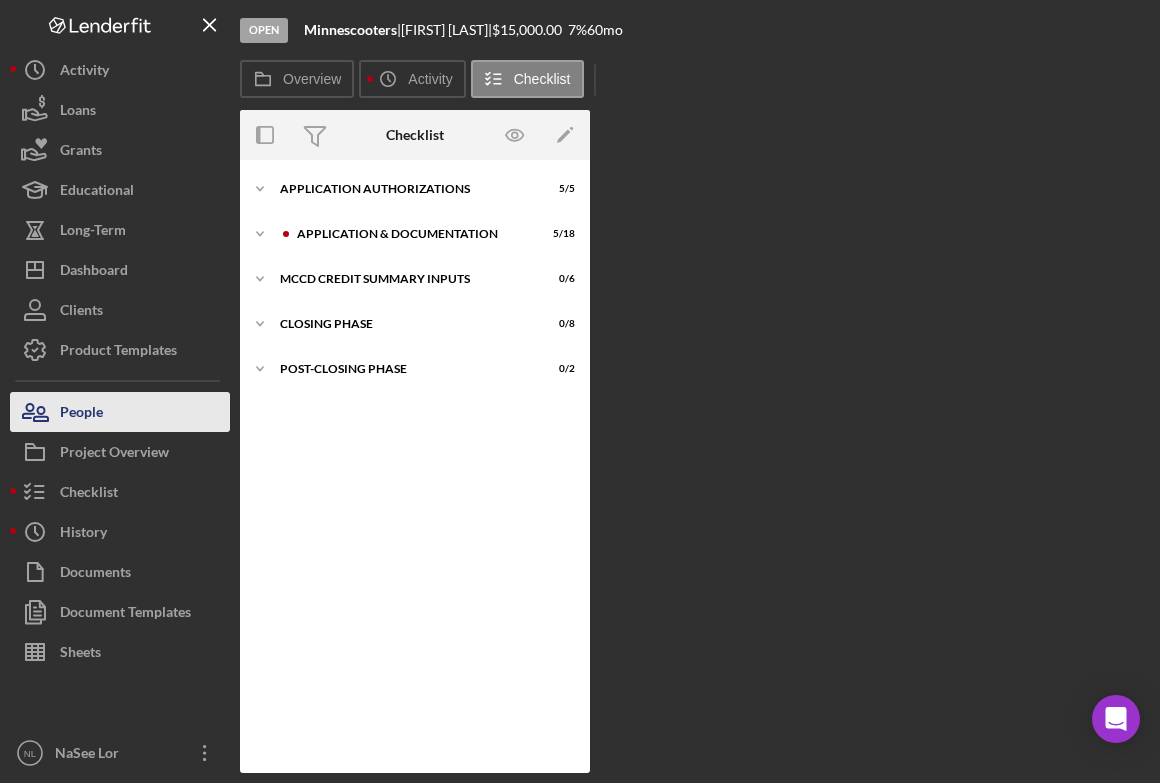click on "People" at bounding box center (120, 412) 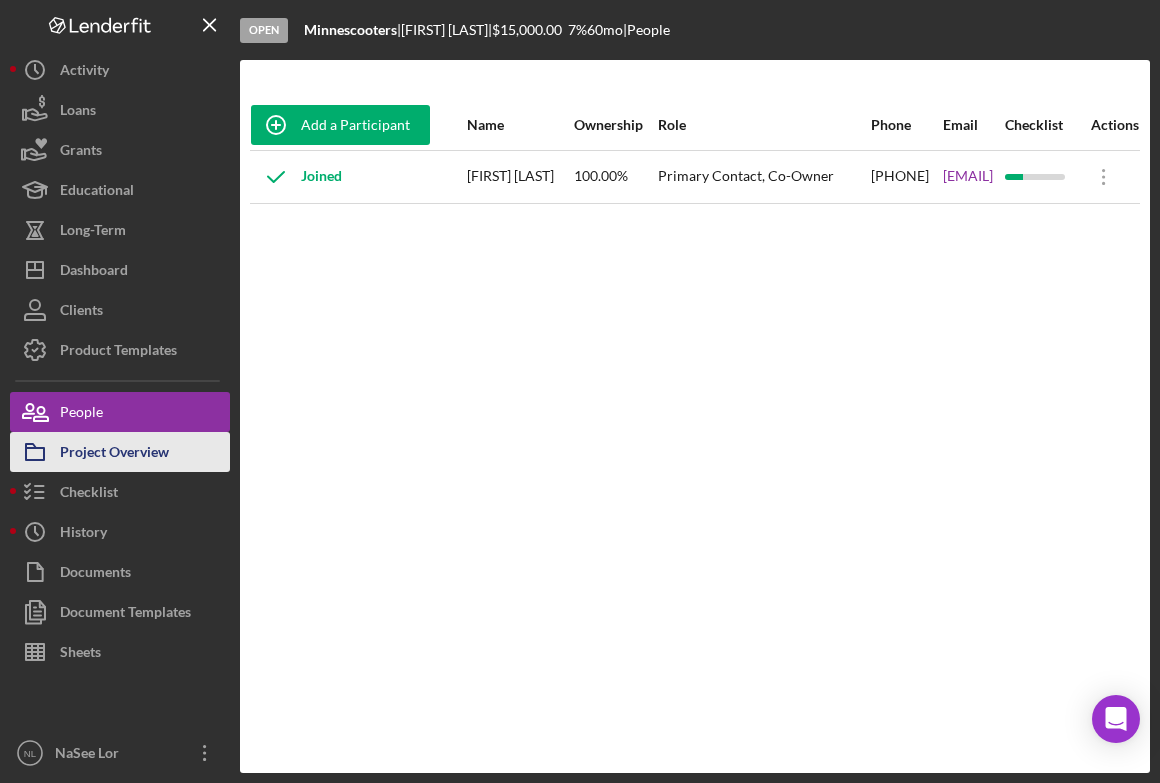 click on "Project Overview" at bounding box center [114, 454] 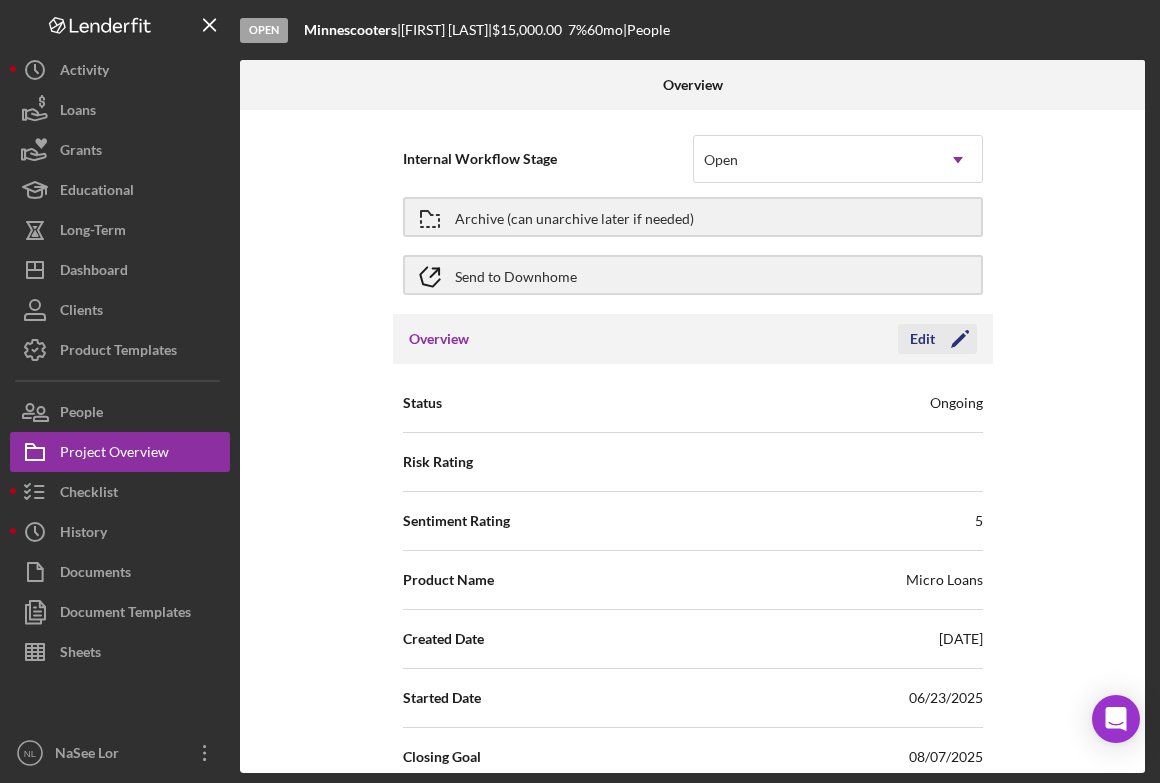 click on "Icon/Edit" 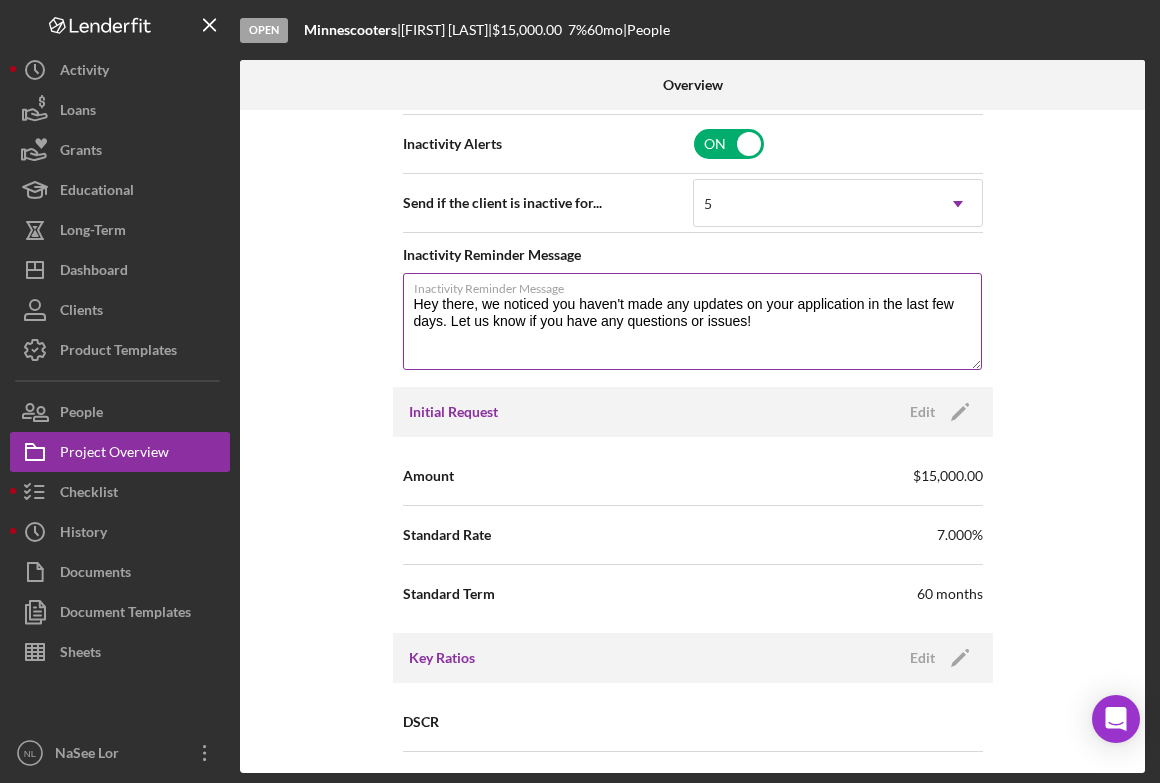 scroll, scrollTop: 1000, scrollLeft: 0, axis: vertical 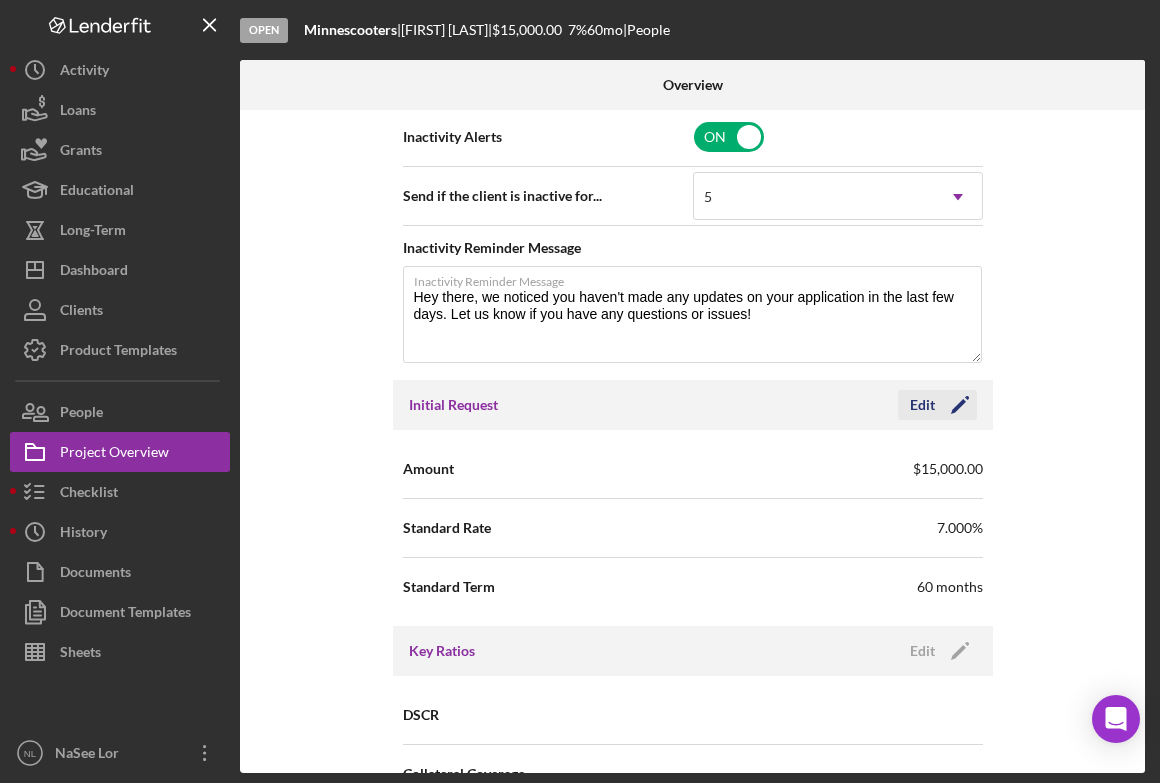click on "Icon/Edit" 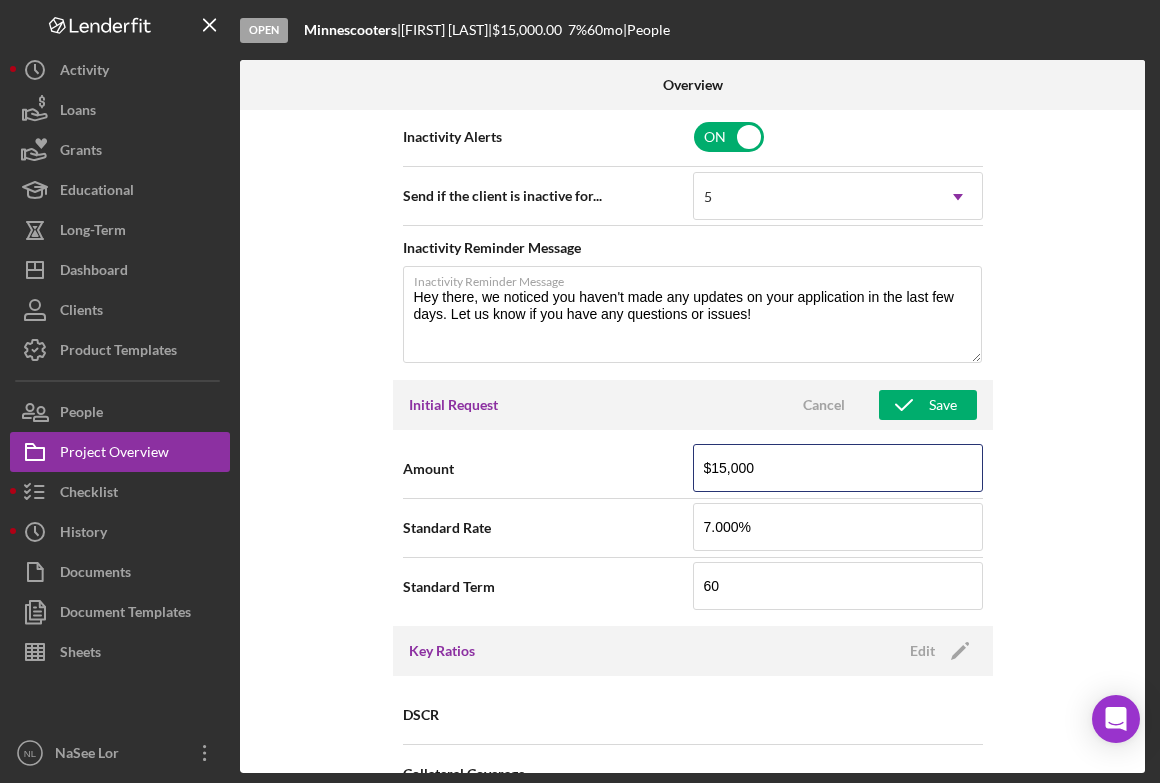 drag, startPoint x: 928, startPoint y: 462, endPoint x: 674, endPoint y: 440, distance: 254.95097 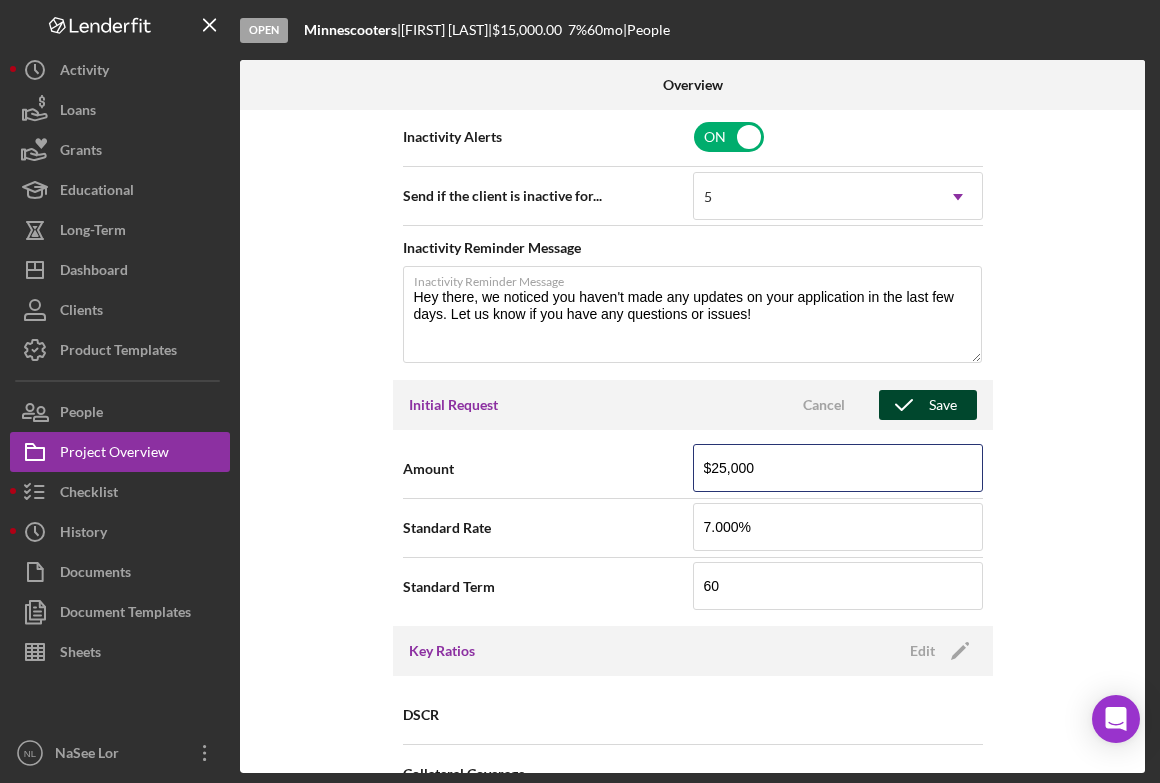type on "$25,000" 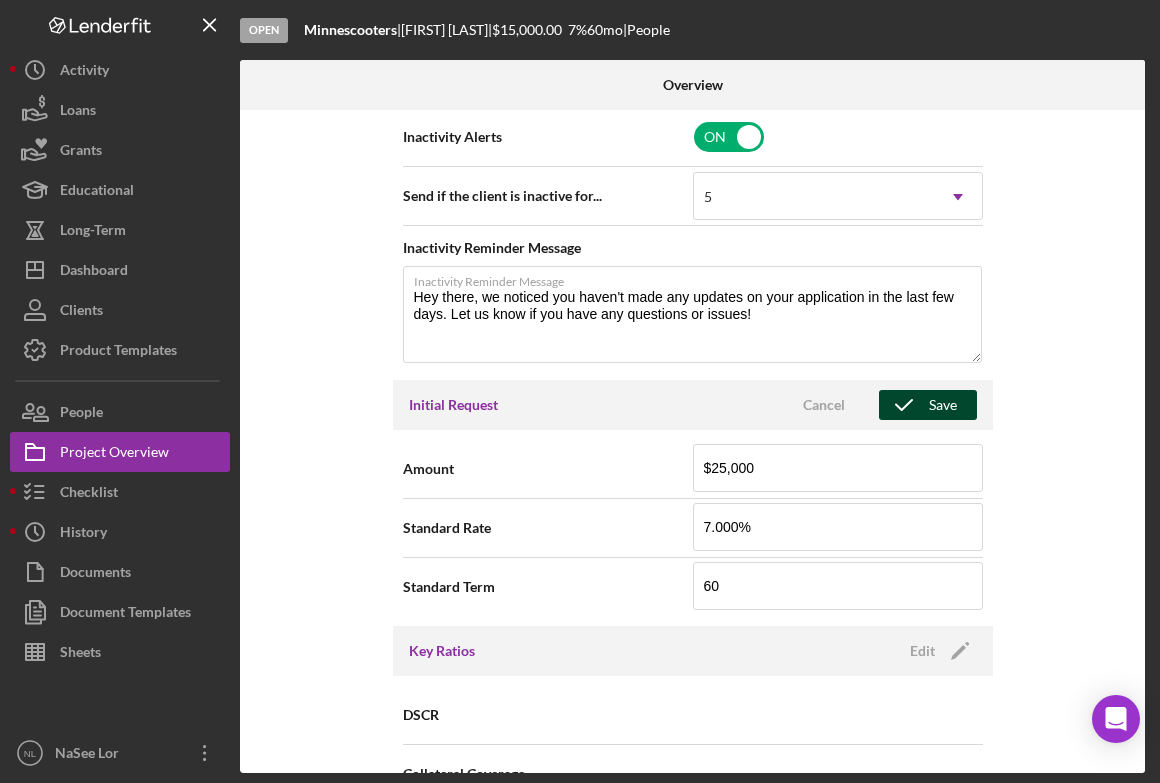 click on "Save" at bounding box center (943, 405) 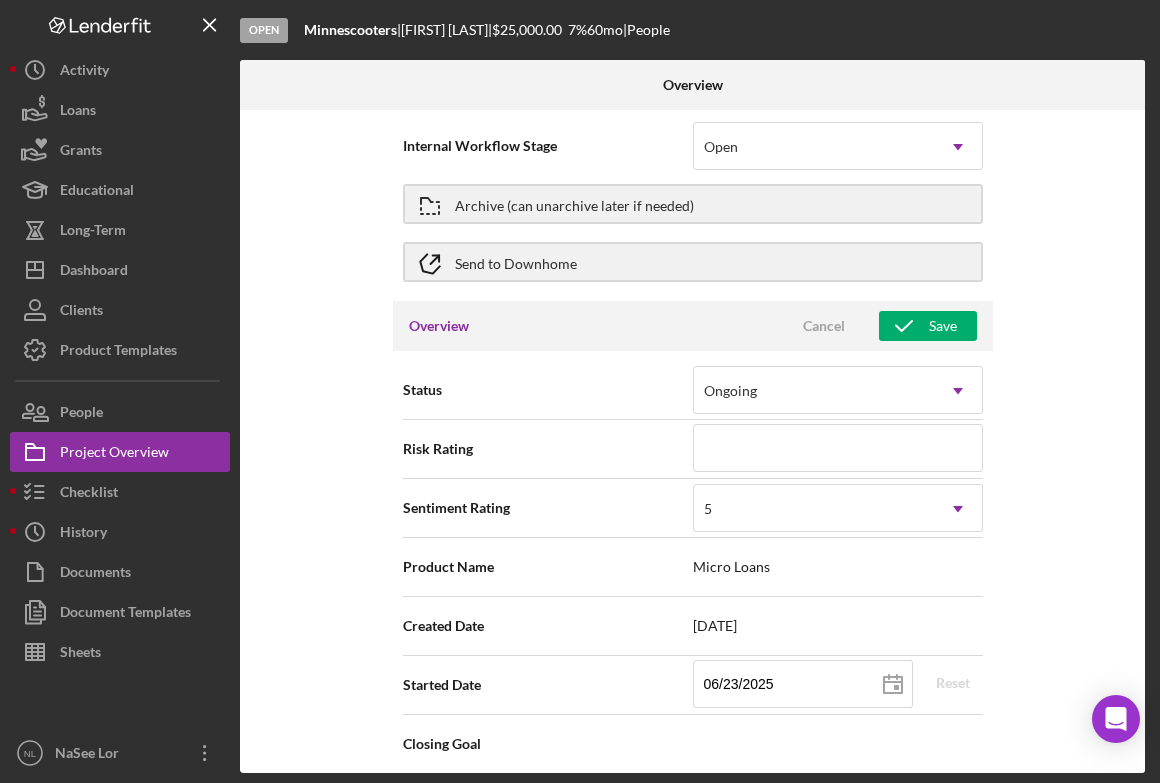 scroll, scrollTop: 0, scrollLeft: 0, axis: both 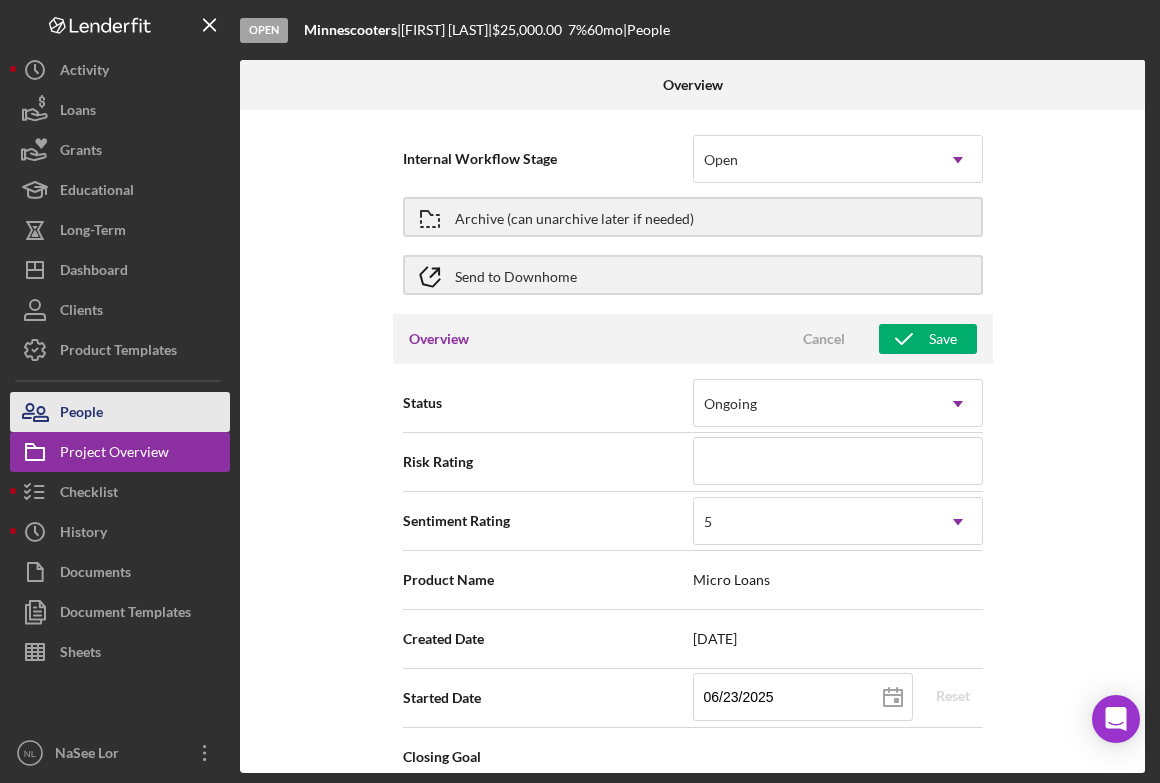 click on "People" at bounding box center (120, 412) 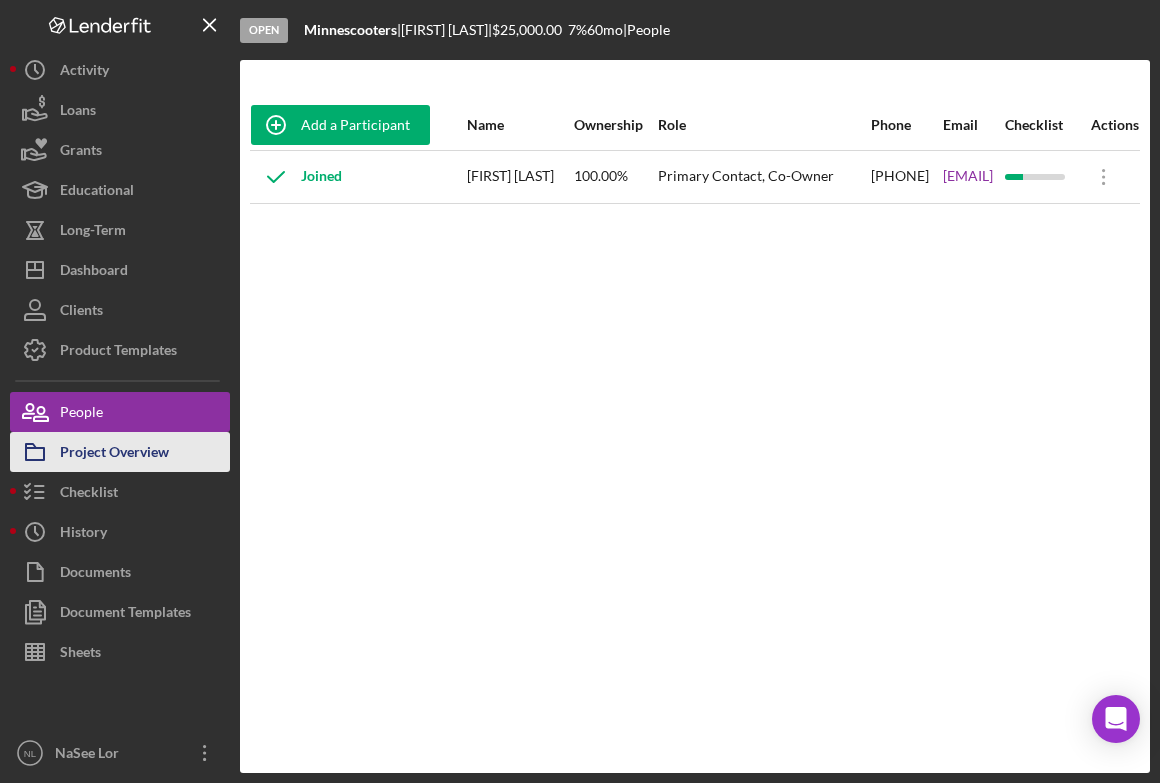click 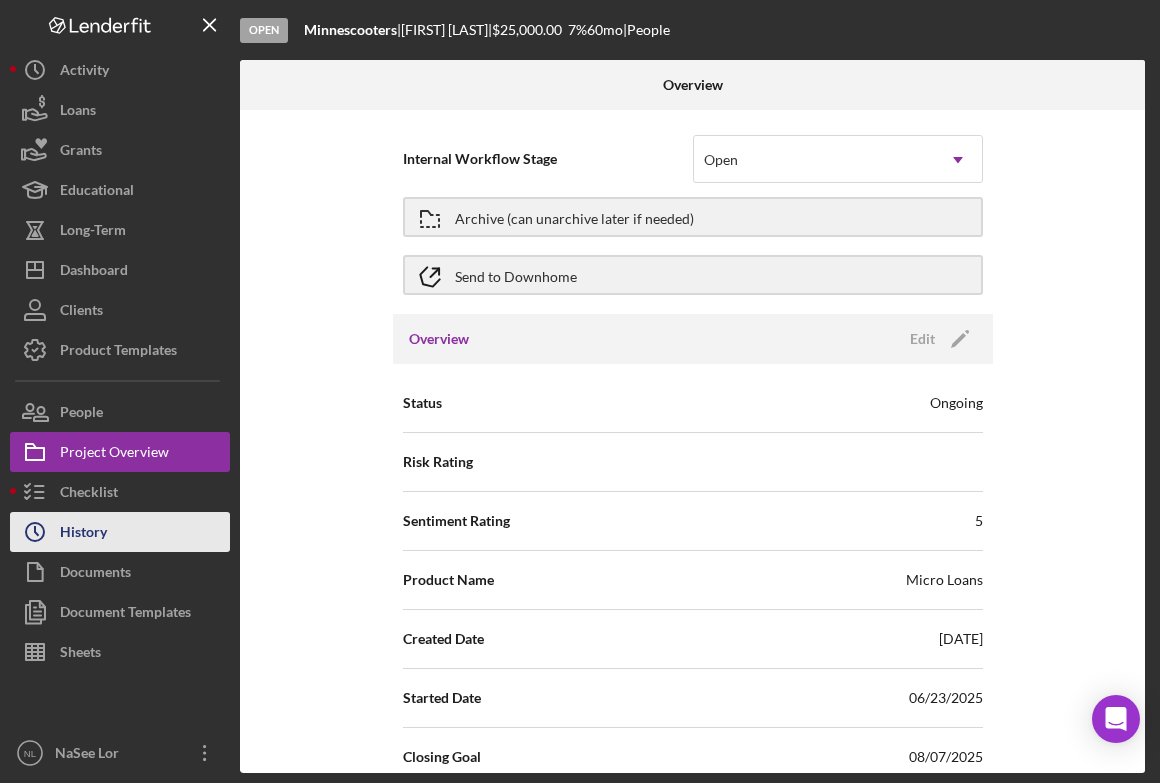 drag, startPoint x: 124, startPoint y: 501, endPoint x: 122, endPoint y: 518, distance: 17.117243 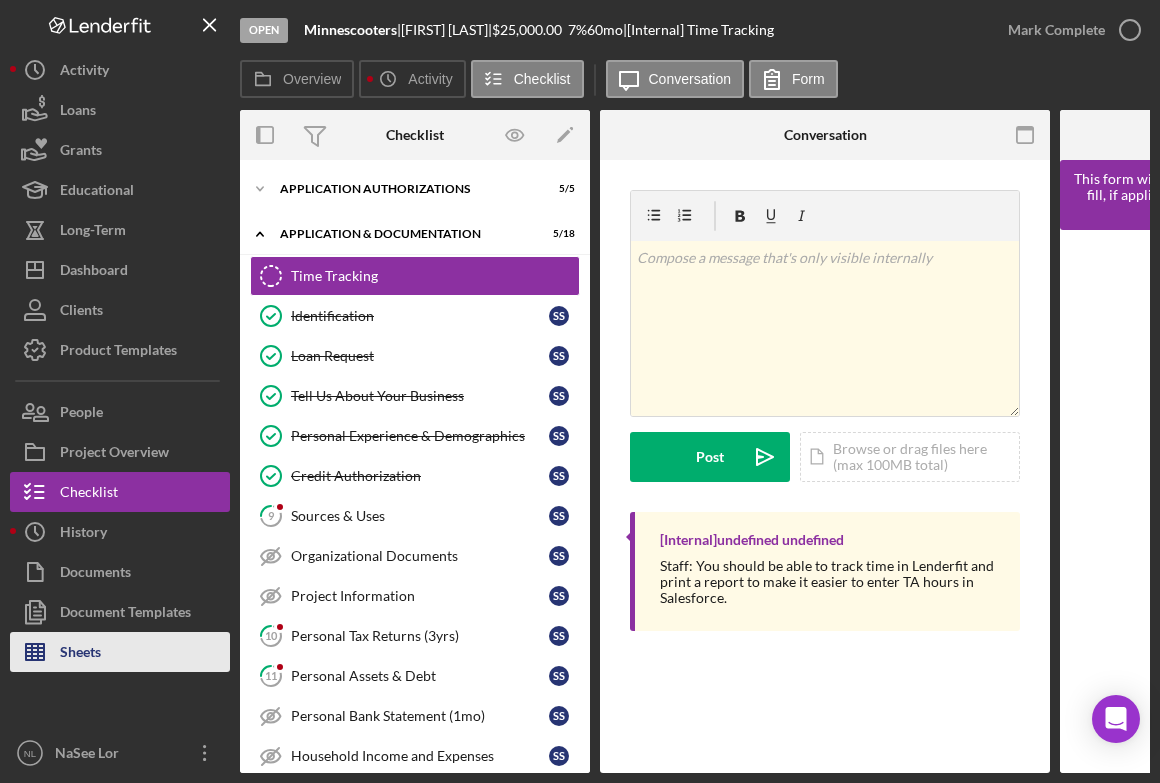click on "Sheets" at bounding box center [120, 652] 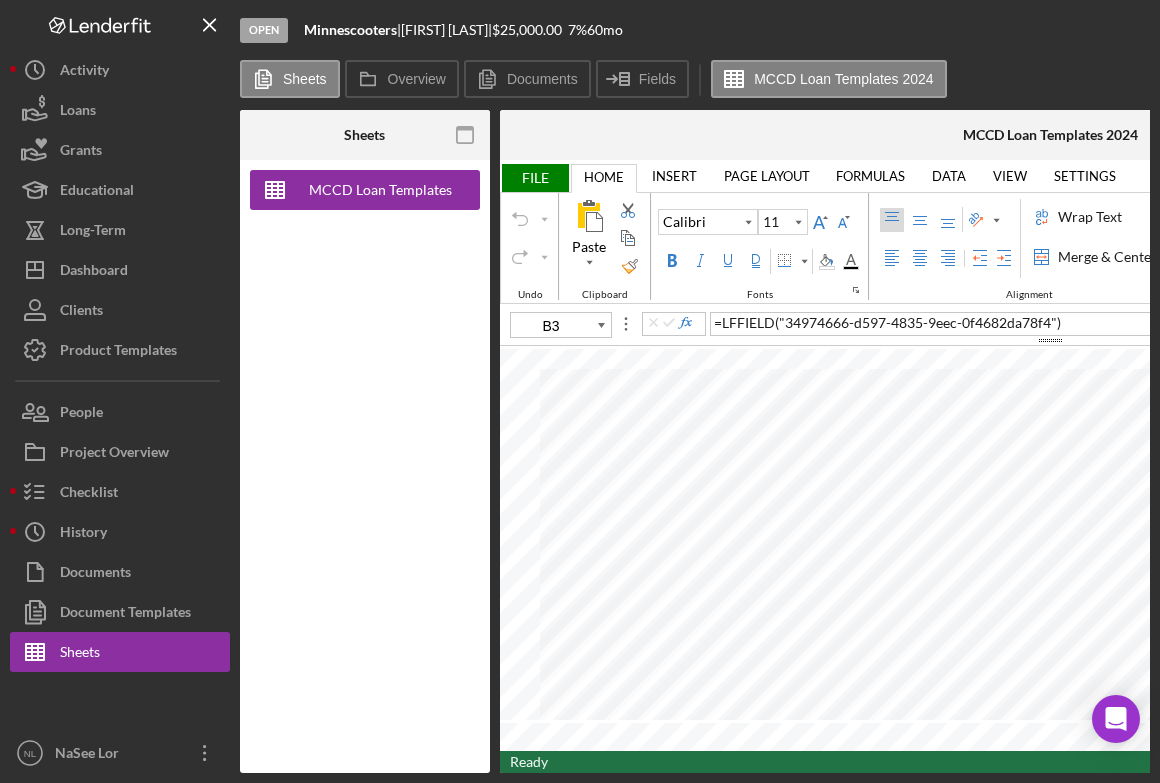 click on "Document Templates" at bounding box center [125, 614] 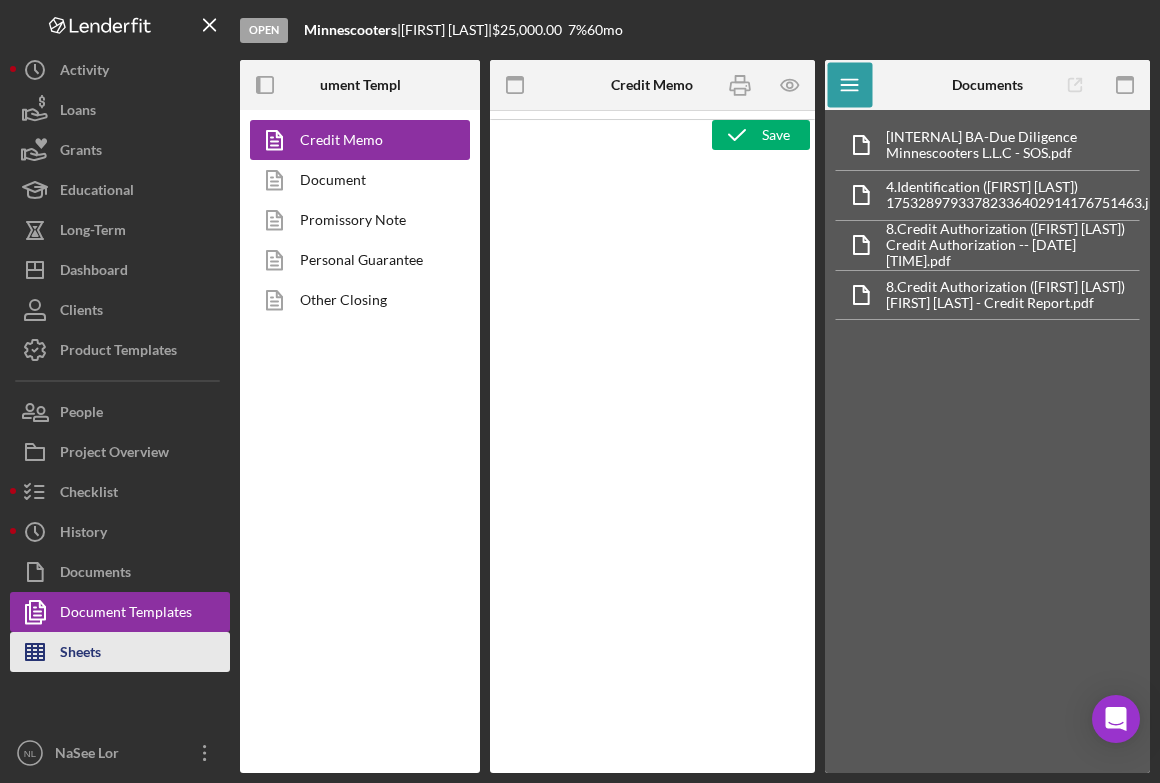 click on "Sheets" at bounding box center (120, 652) 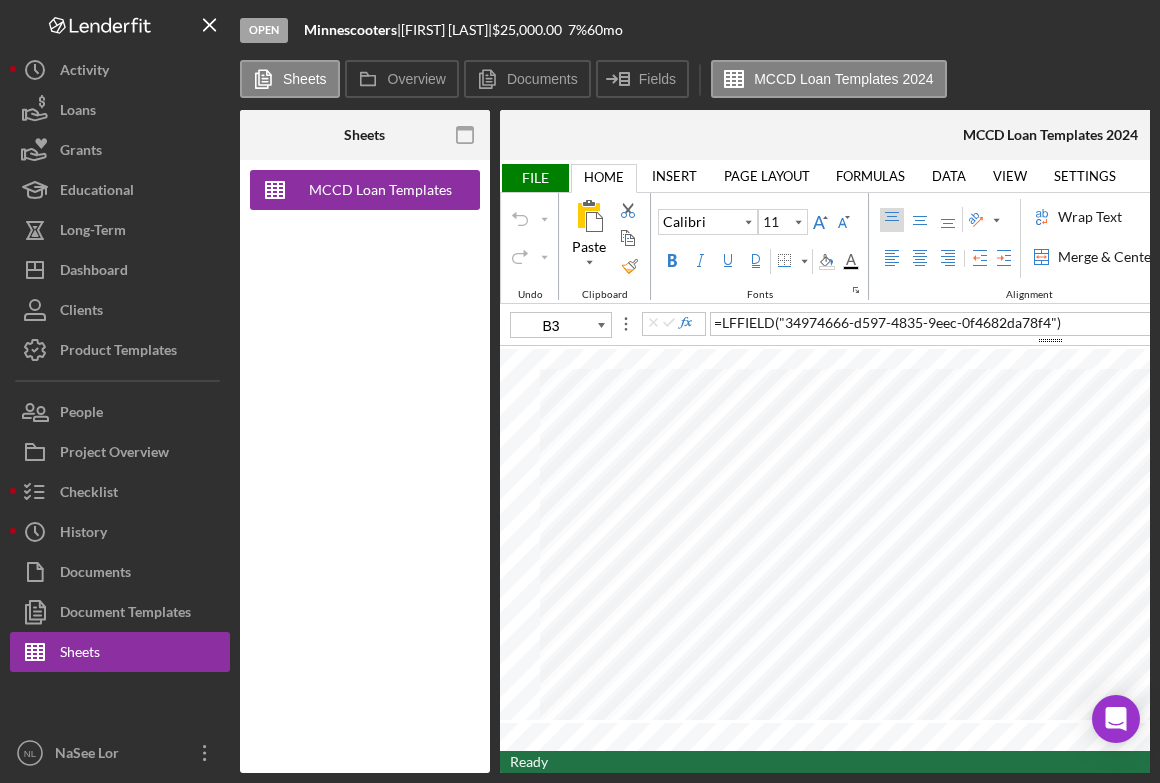 click on "FILE" at bounding box center (534, 178) 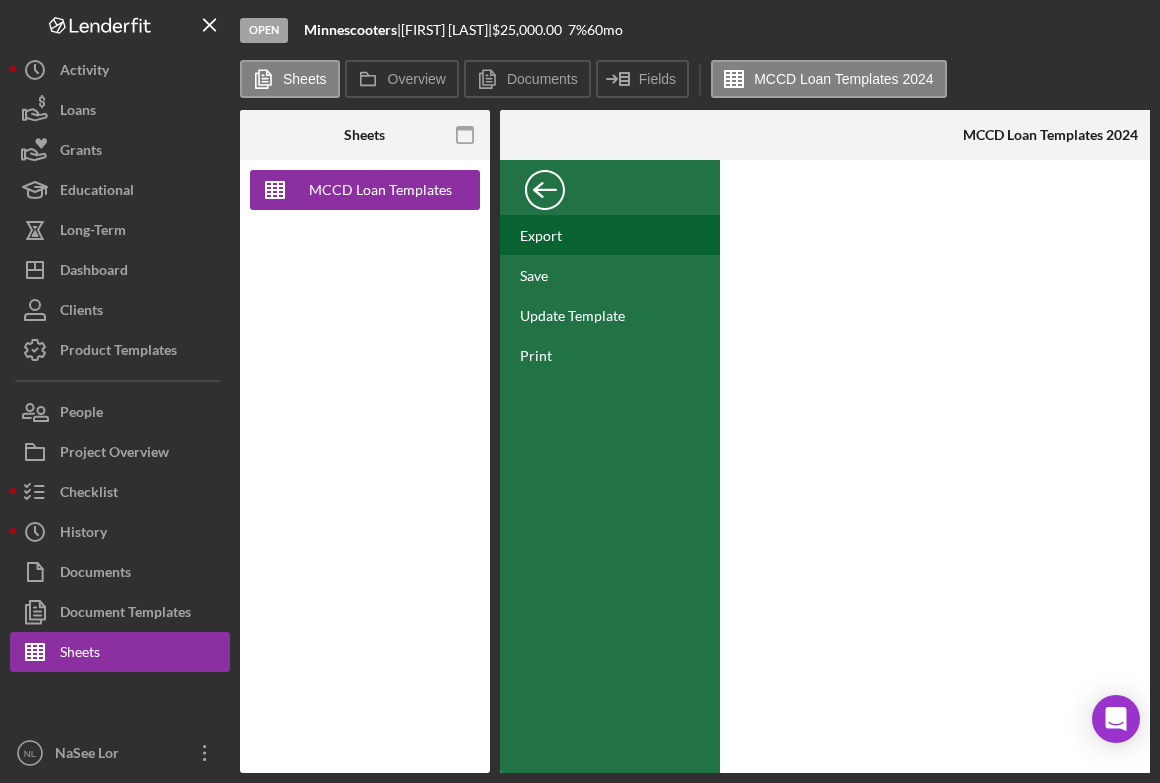 click on "Export" at bounding box center (610, 235) 